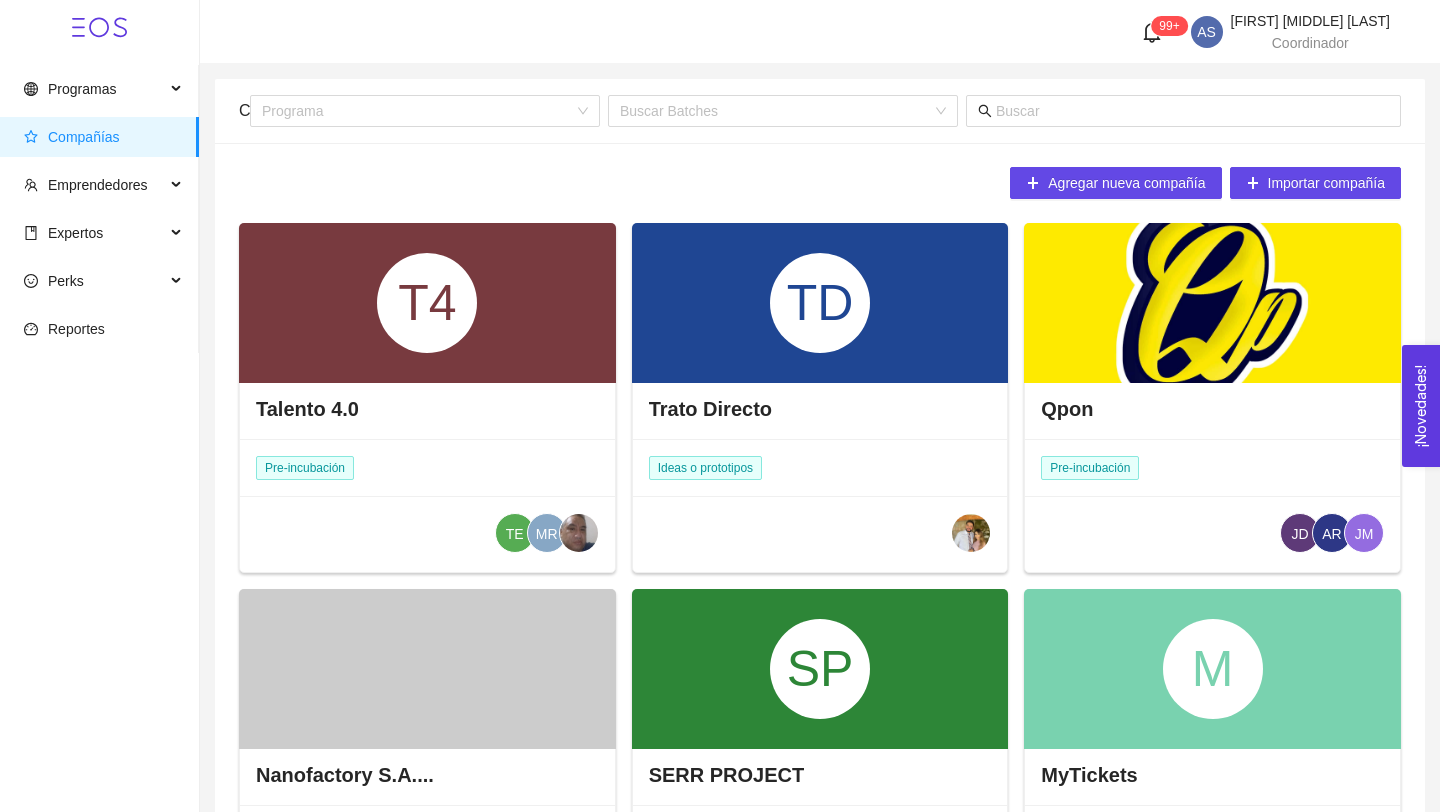 scroll, scrollTop: 0, scrollLeft: 0, axis: both 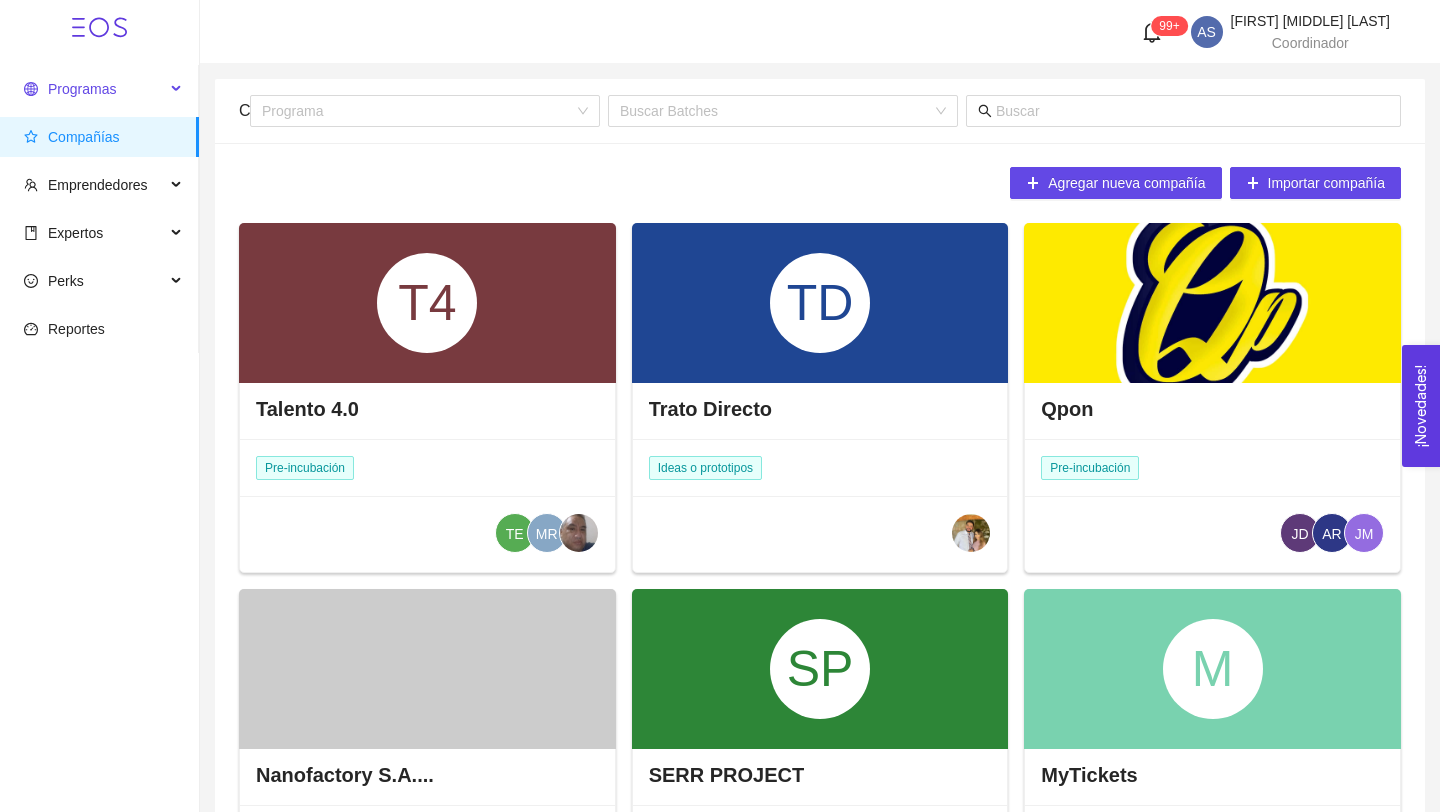 drag, startPoint x: 1316, startPoint y: 47, endPoint x: 136, endPoint y: 100, distance: 1181.1897 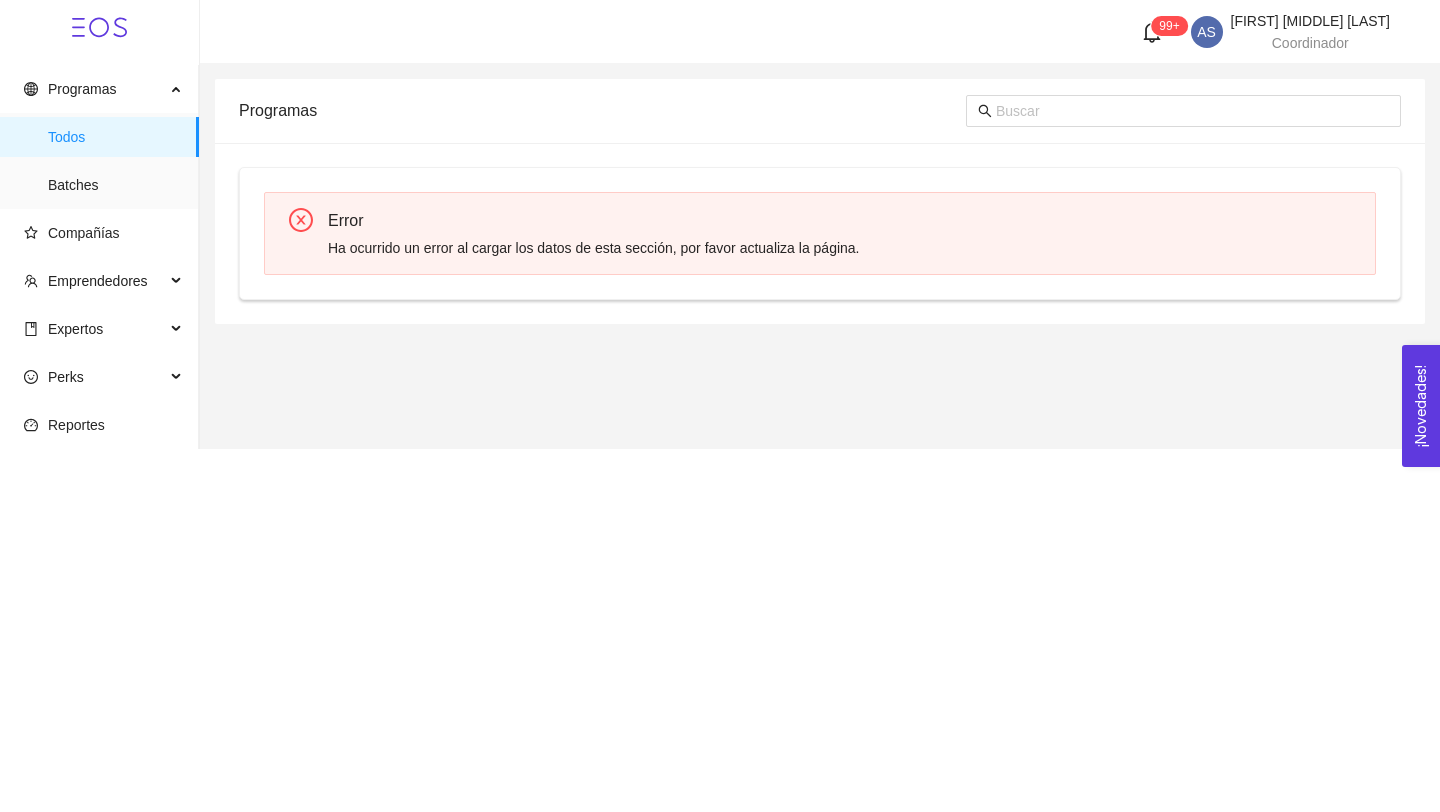 click on "Batches" at bounding box center [115, 185] 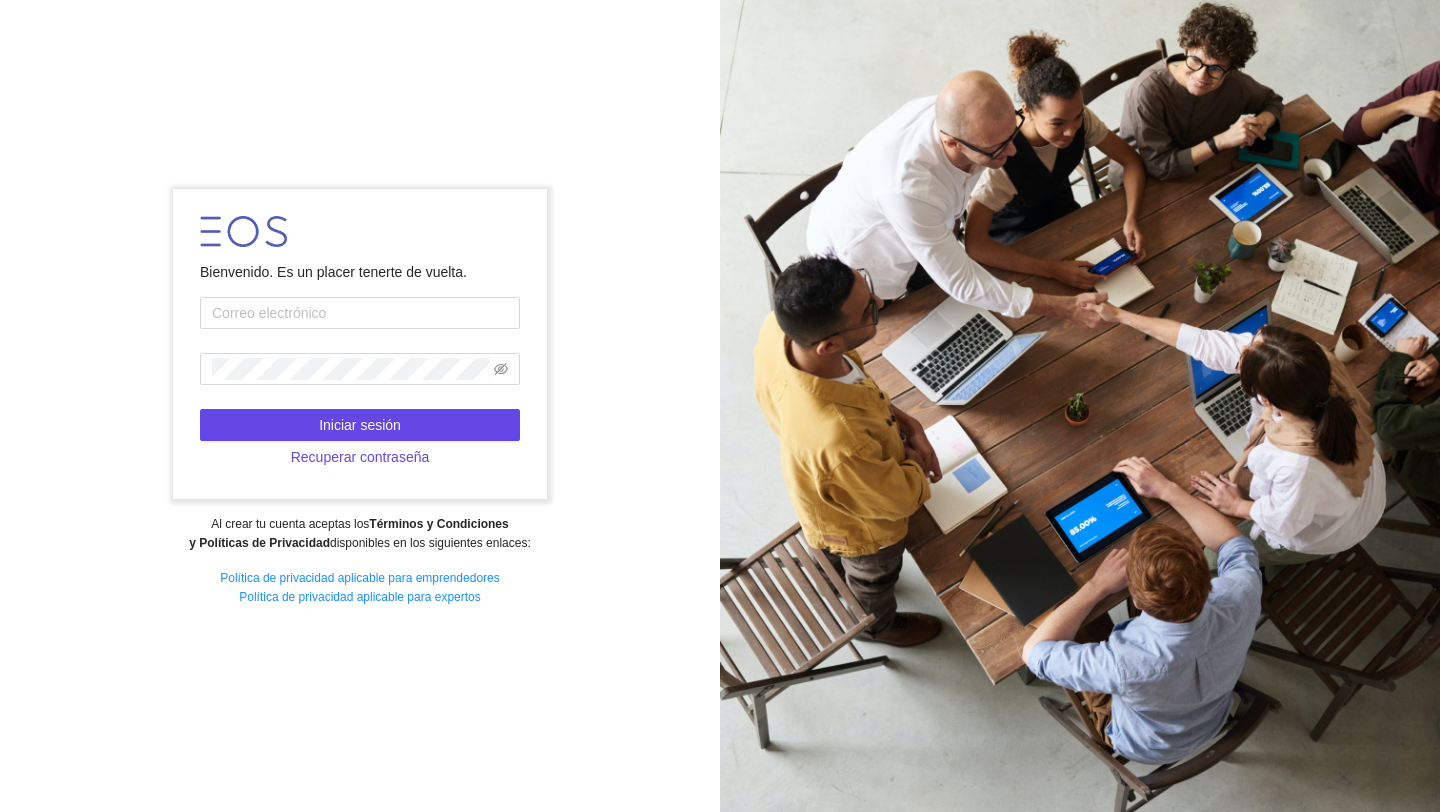 scroll, scrollTop: 0, scrollLeft: 0, axis: both 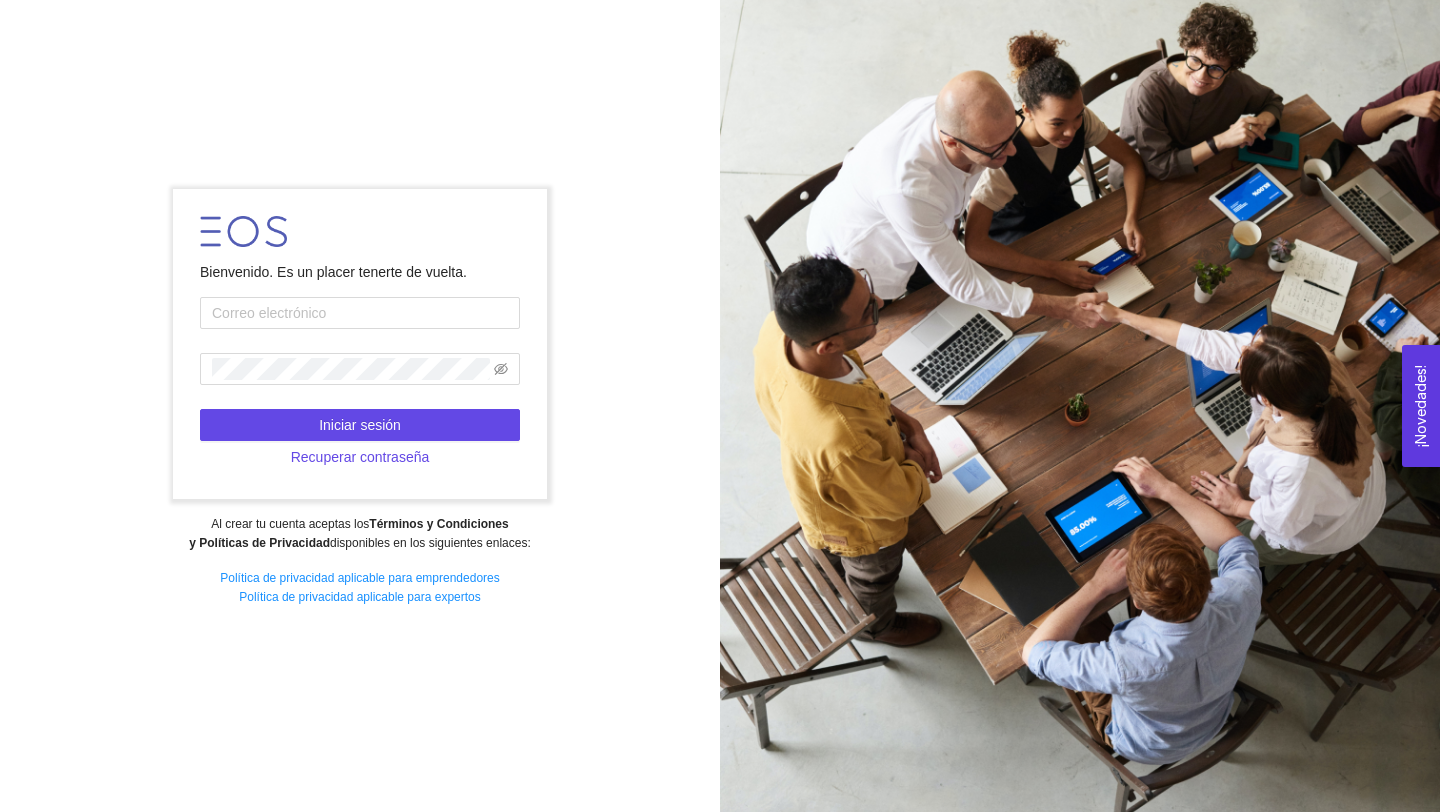 click at bounding box center [360, 313] 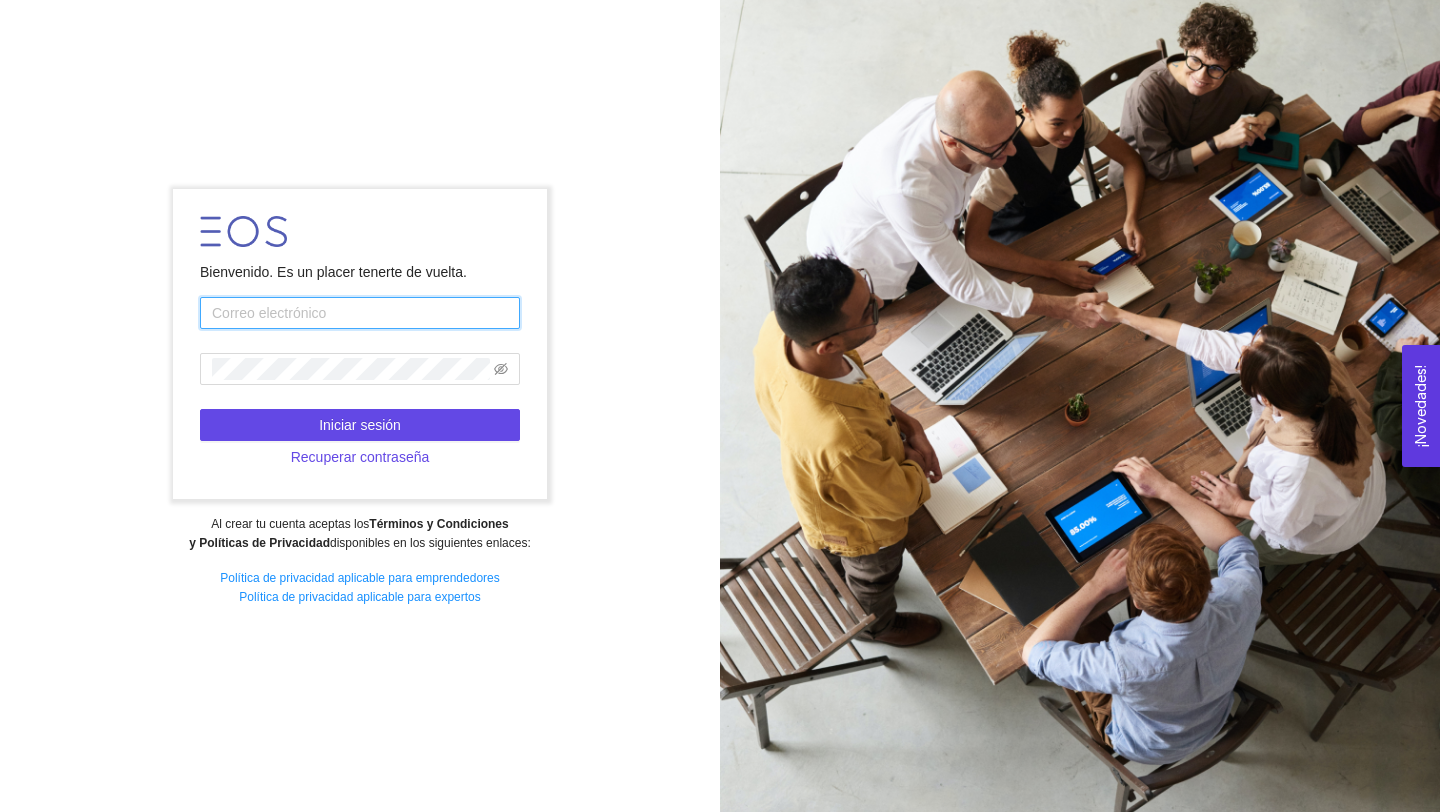 click at bounding box center [360, 313] 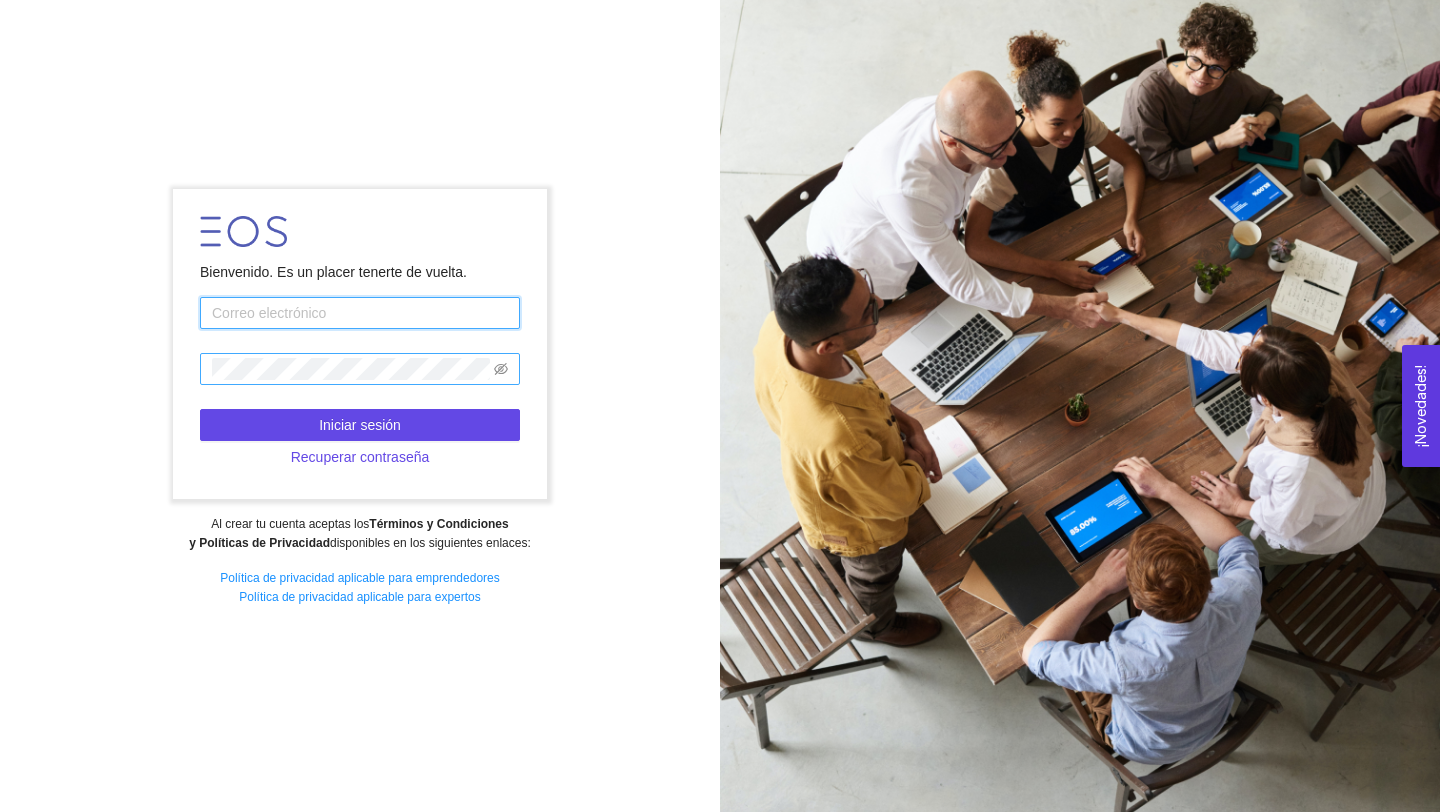 type on "[EMAIL]" 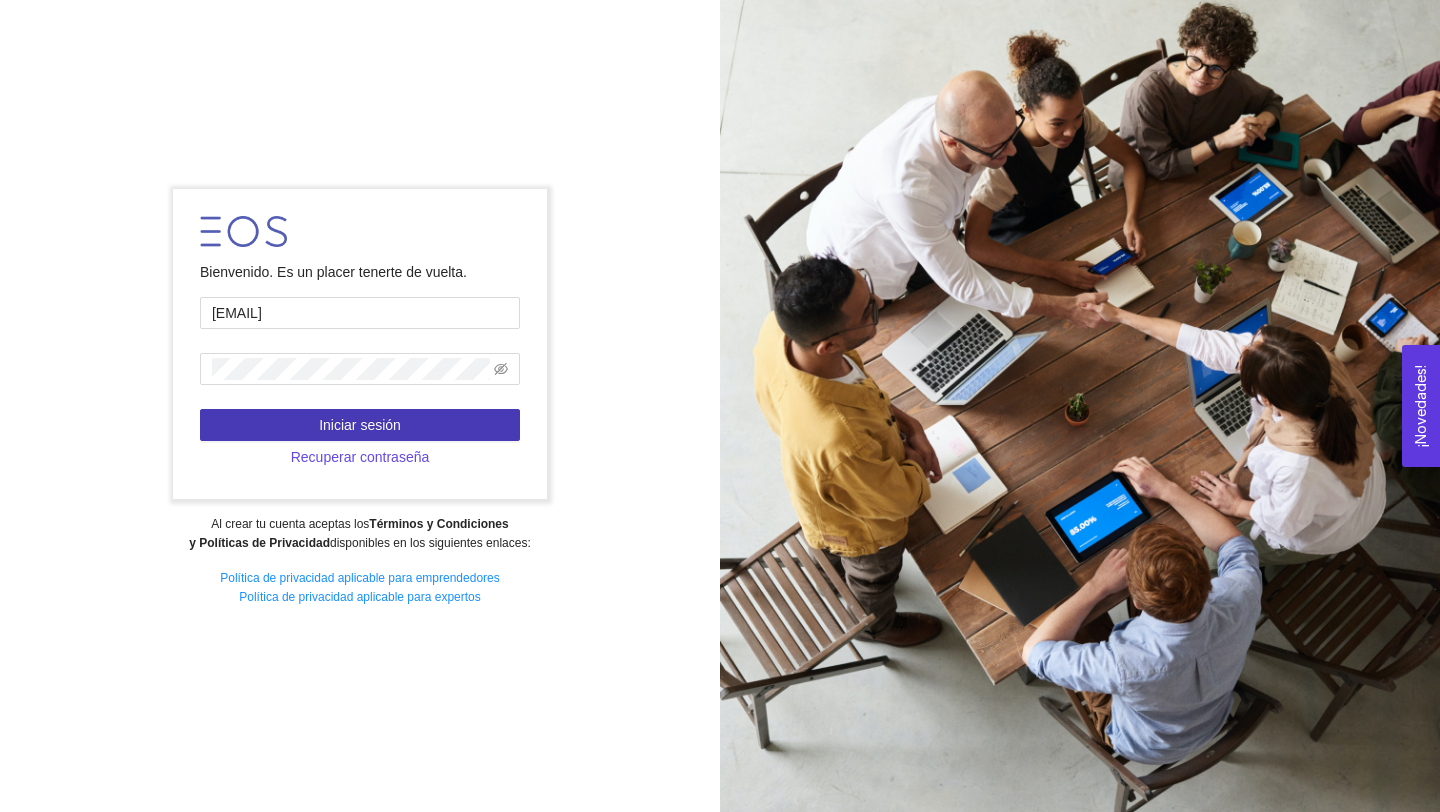 click on "Iniciar sesión" at bounding box center [360, 425] 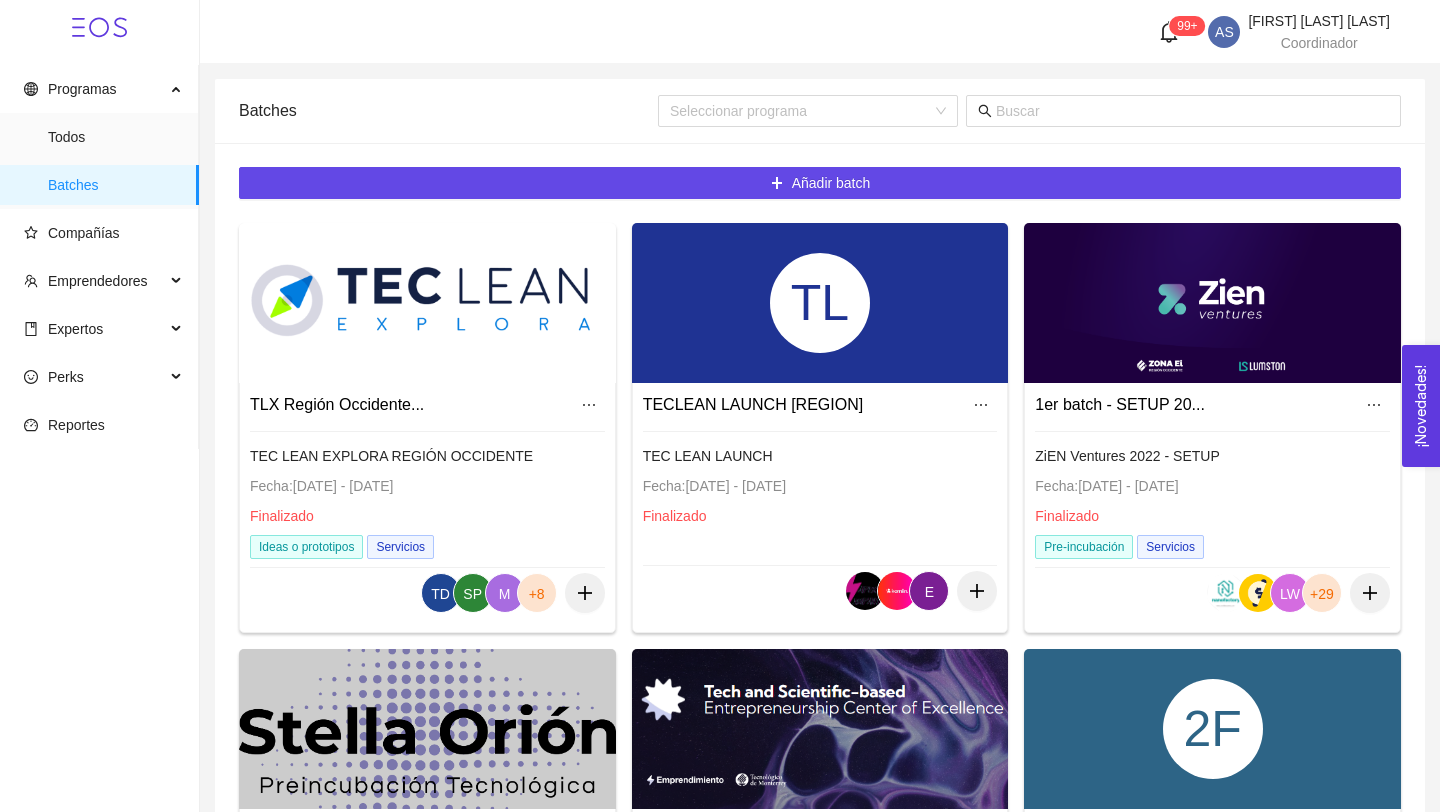 click on "Programas Todos Batches Compañías Emprendedores Expertos Perks Reportes" at bounding box center (99, 257) 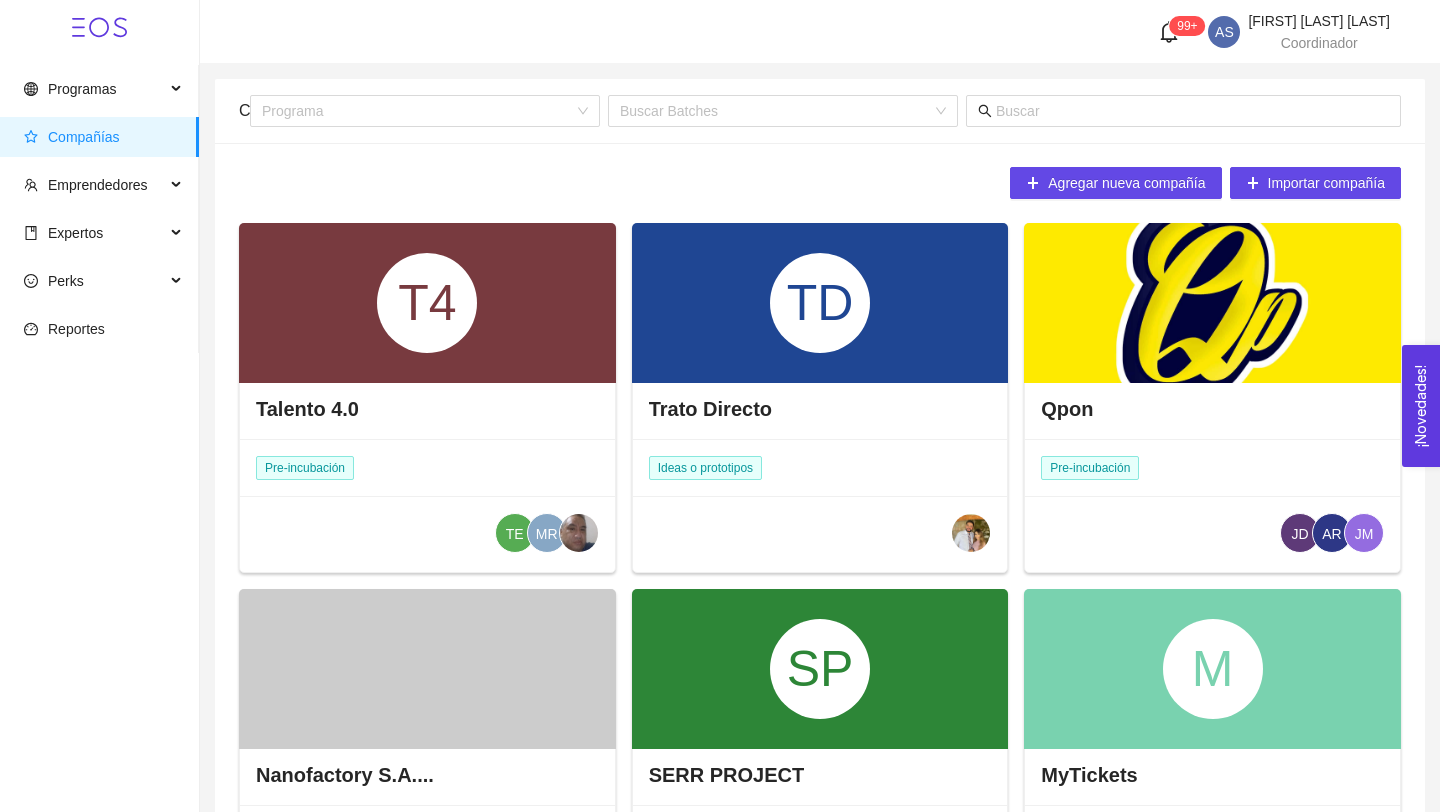 click at bounding box center [1192, 111] 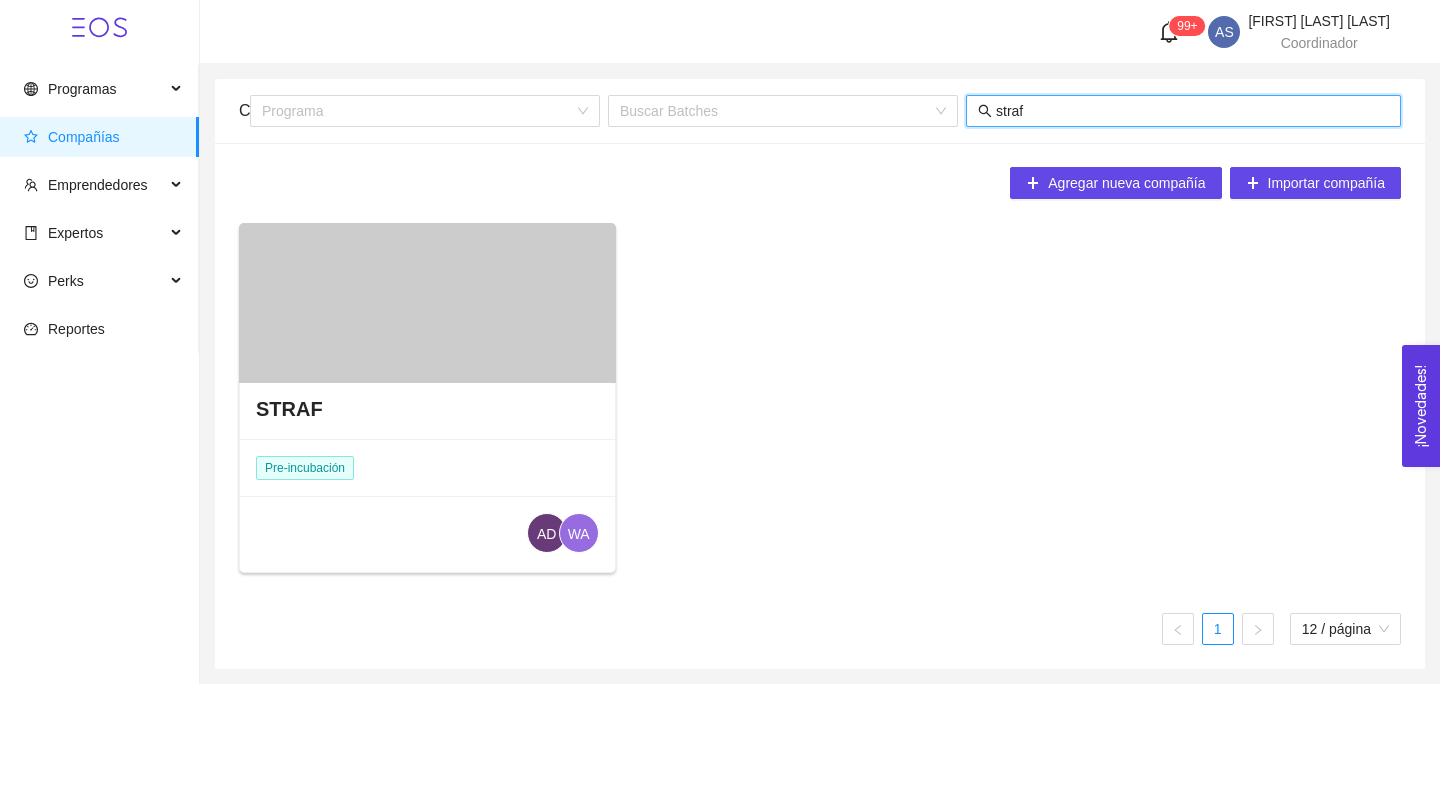 type on "straf" 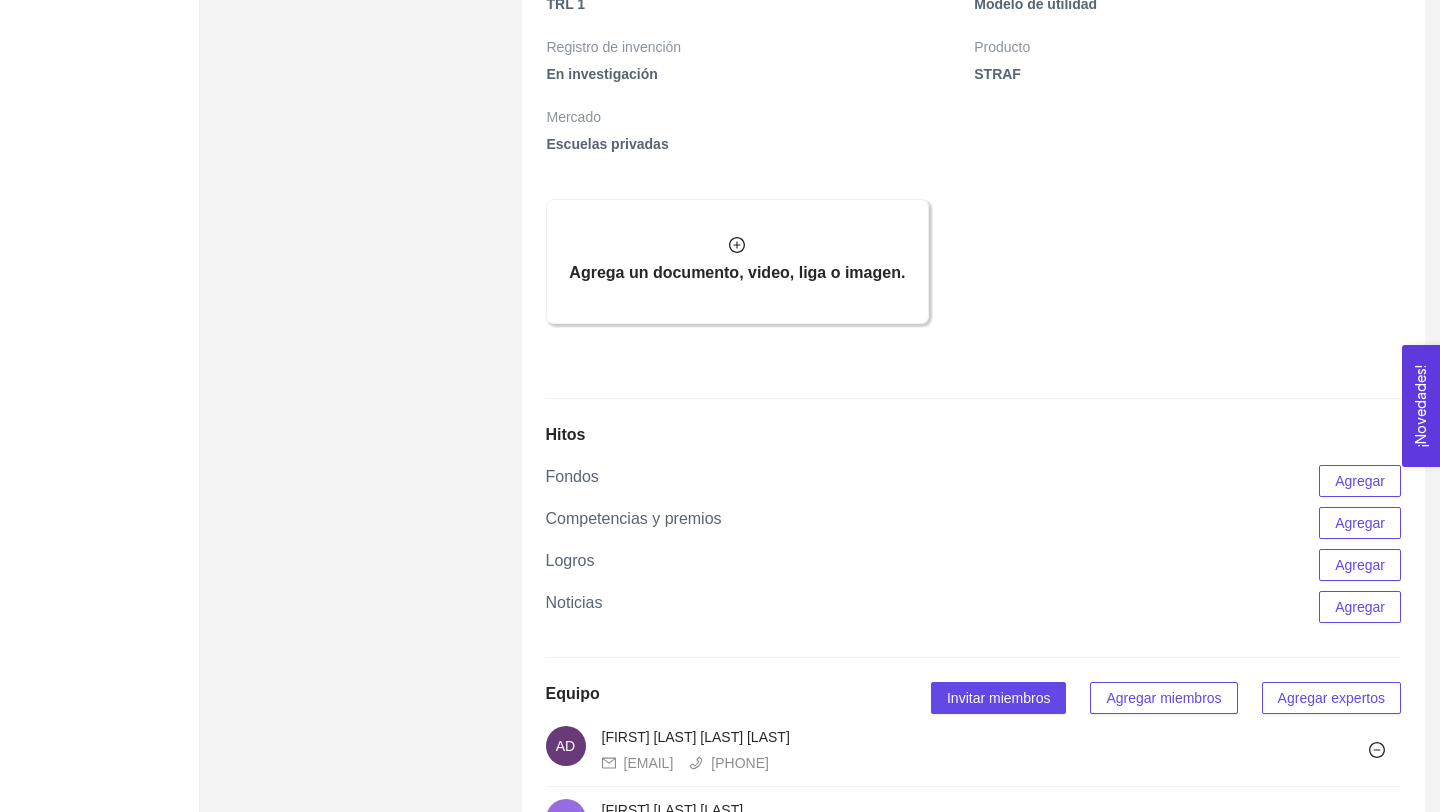 scroll, scrollTop: 1276, scrollLeft: 0, axis: vertical 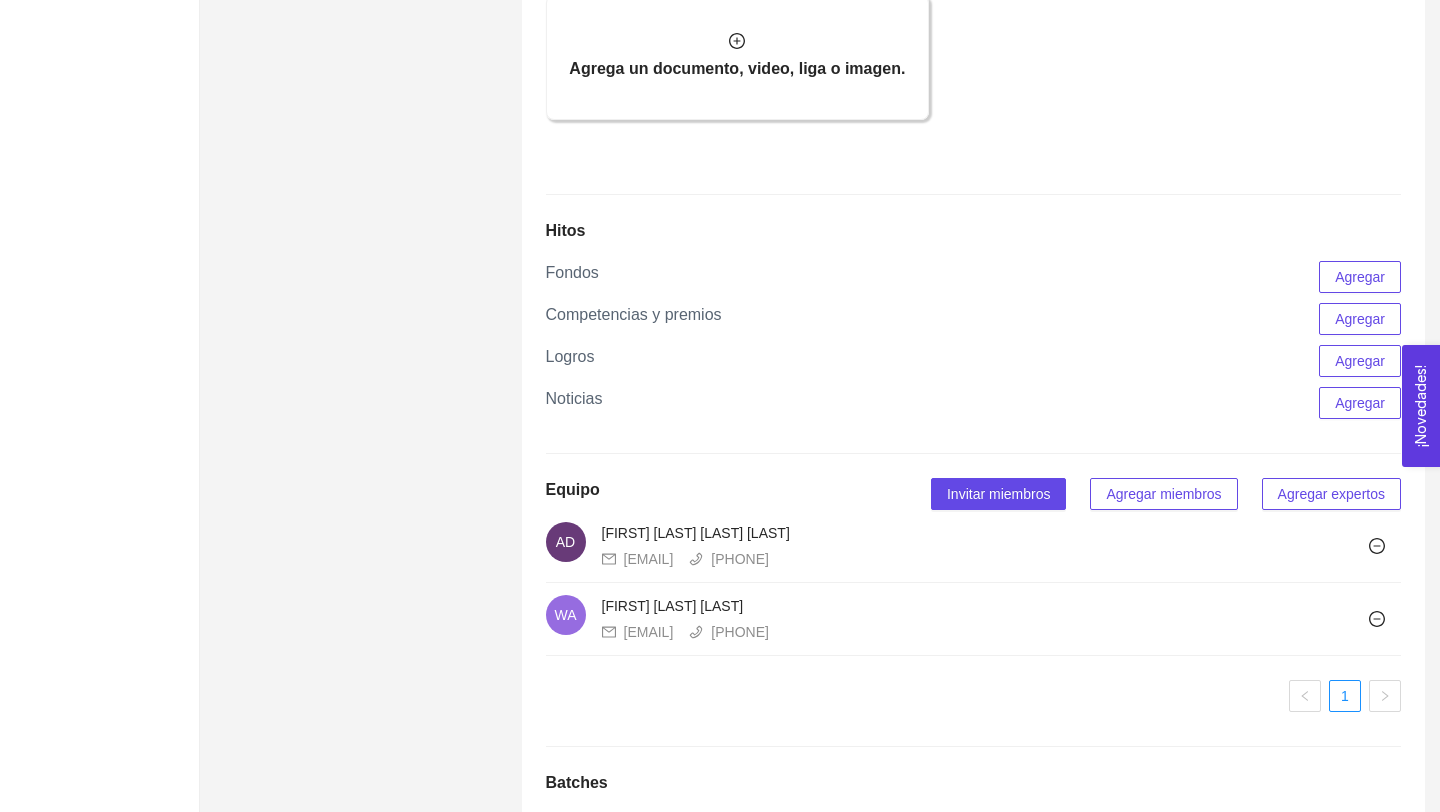 click on "Agregar miembros" at bounding box center [1163, 494] 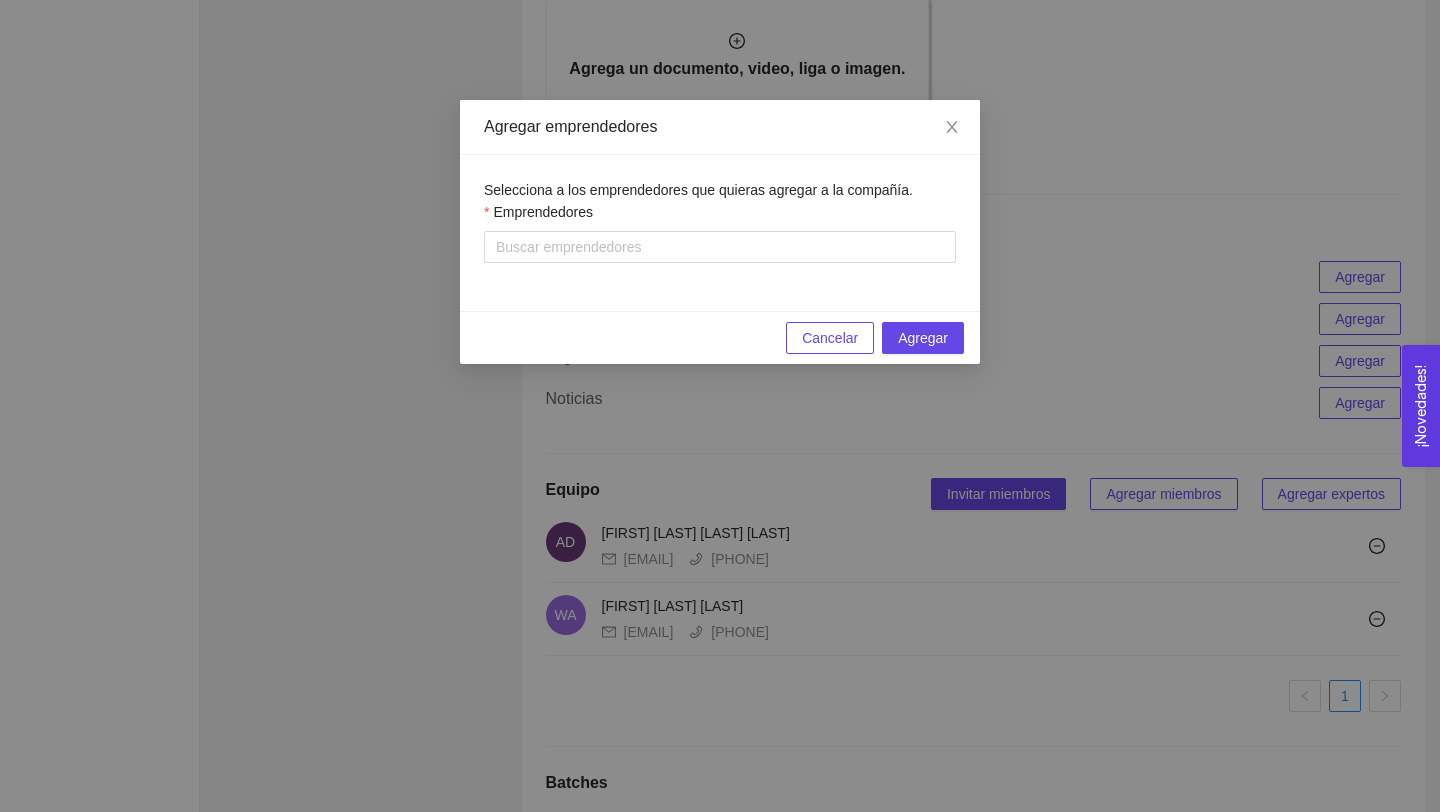 drag, startPoint x: 100, startPoint y: 260, endPoint x: 841, endPoint y: 338, distance: 745.09393 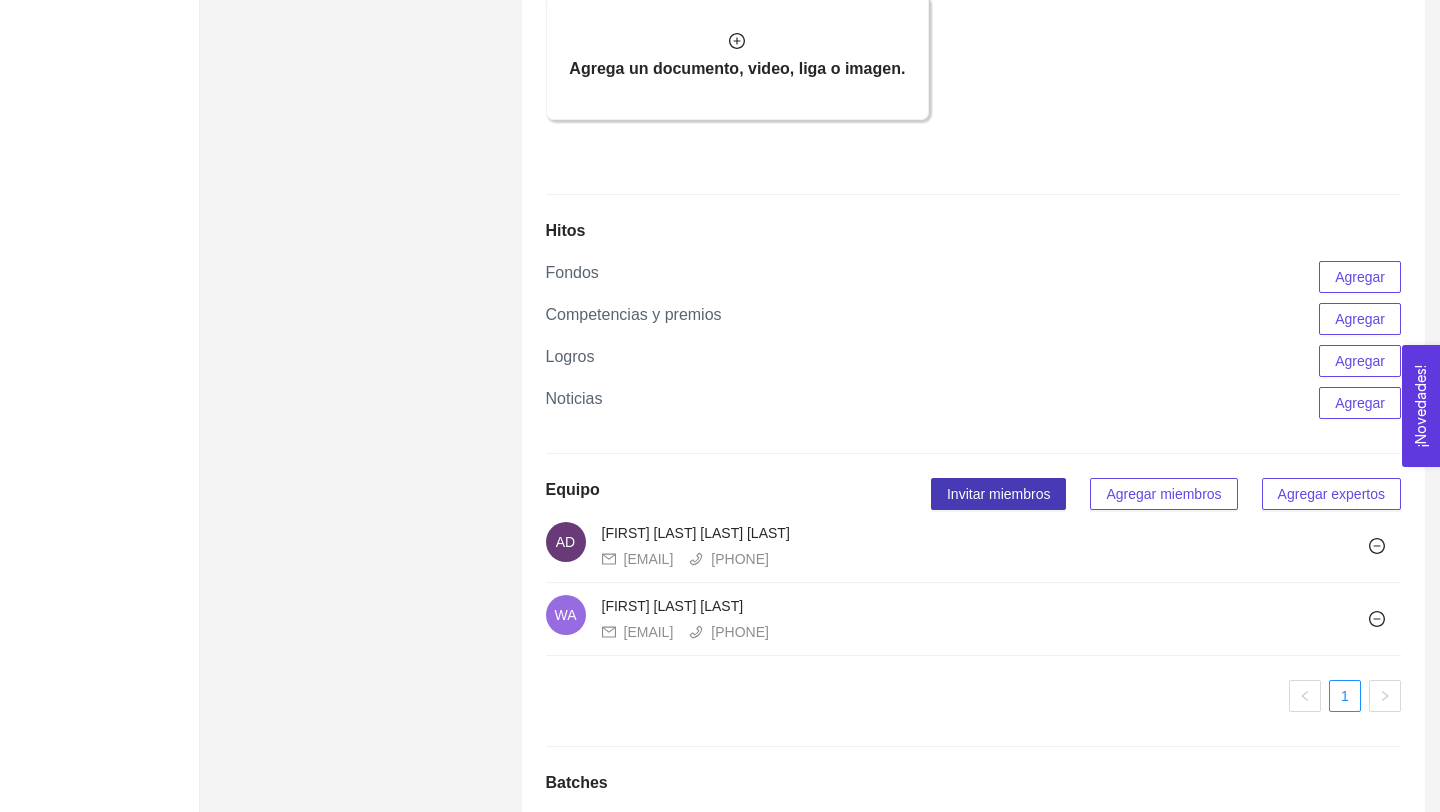 click on "Invitar miembros" at bounding box center (998, 494) 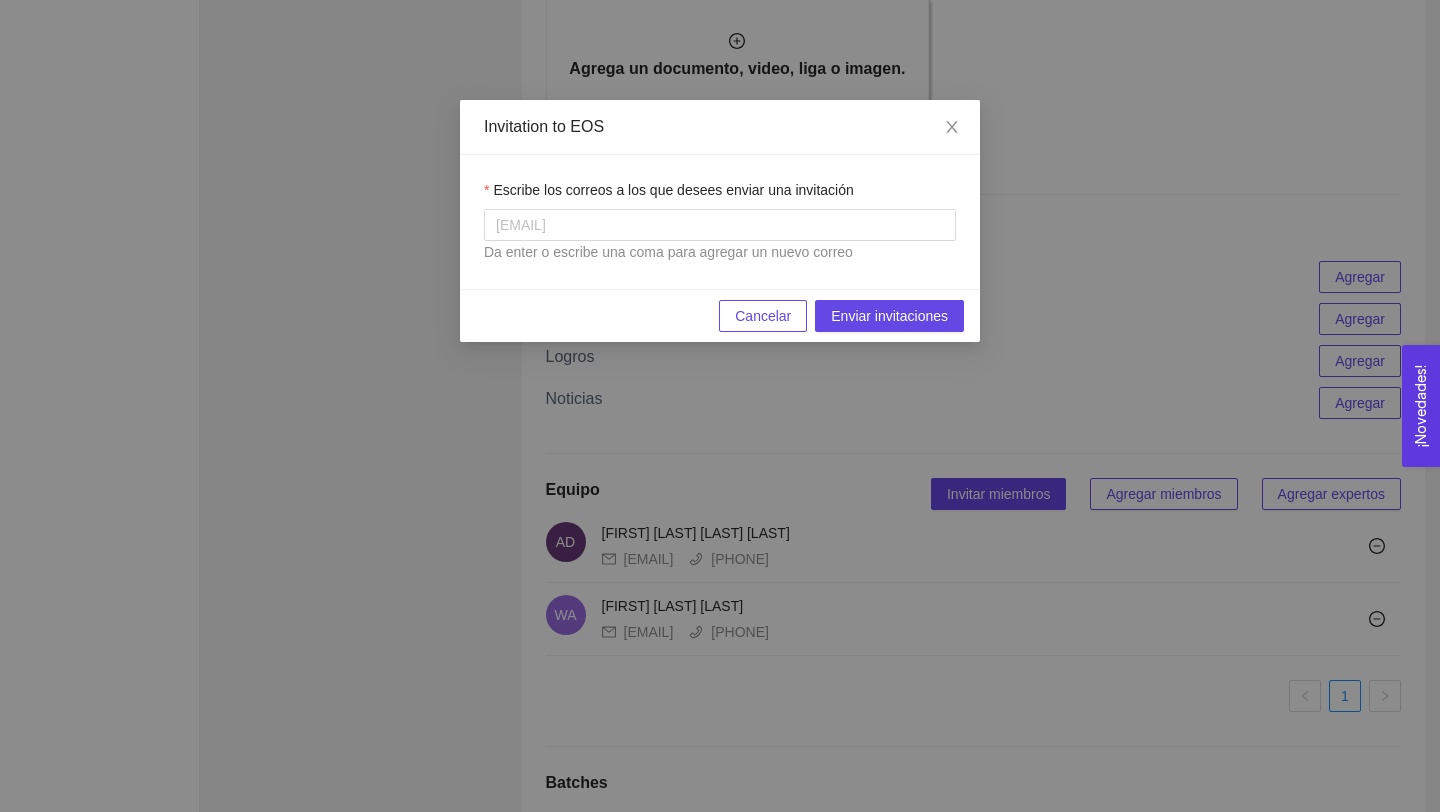 click at bounding box center (720, 225) 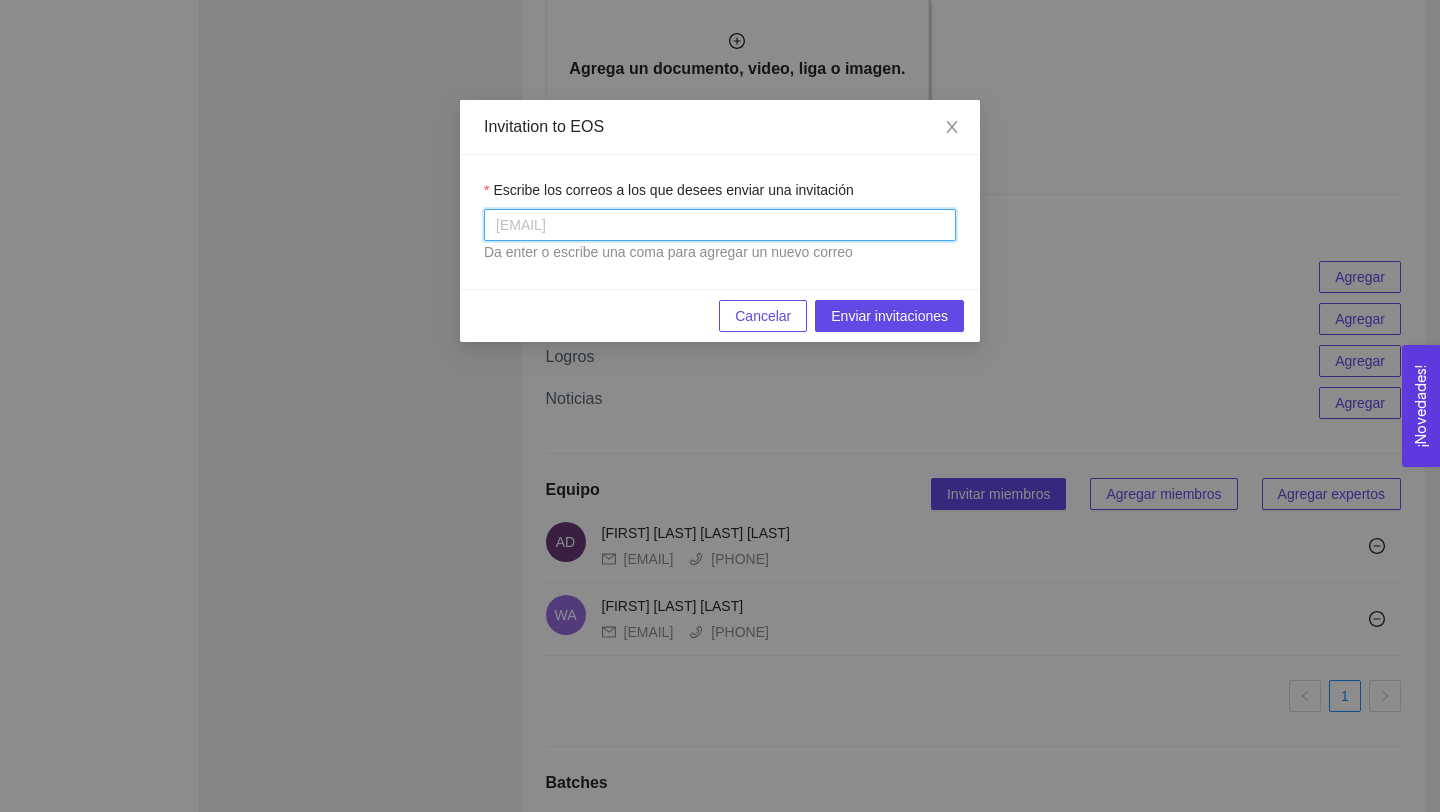 paste on "[EMAIL]" 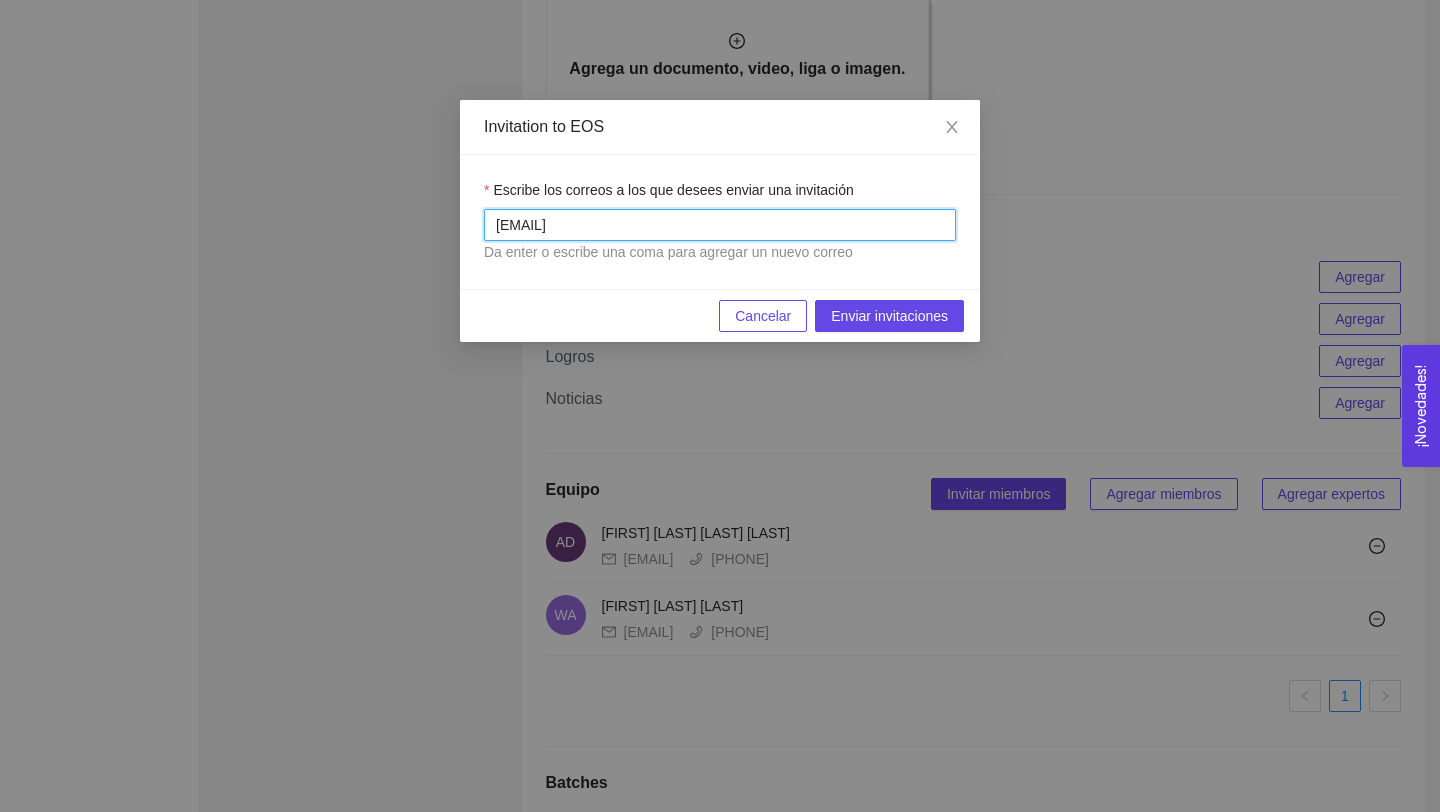 type on "[EMAIL]" 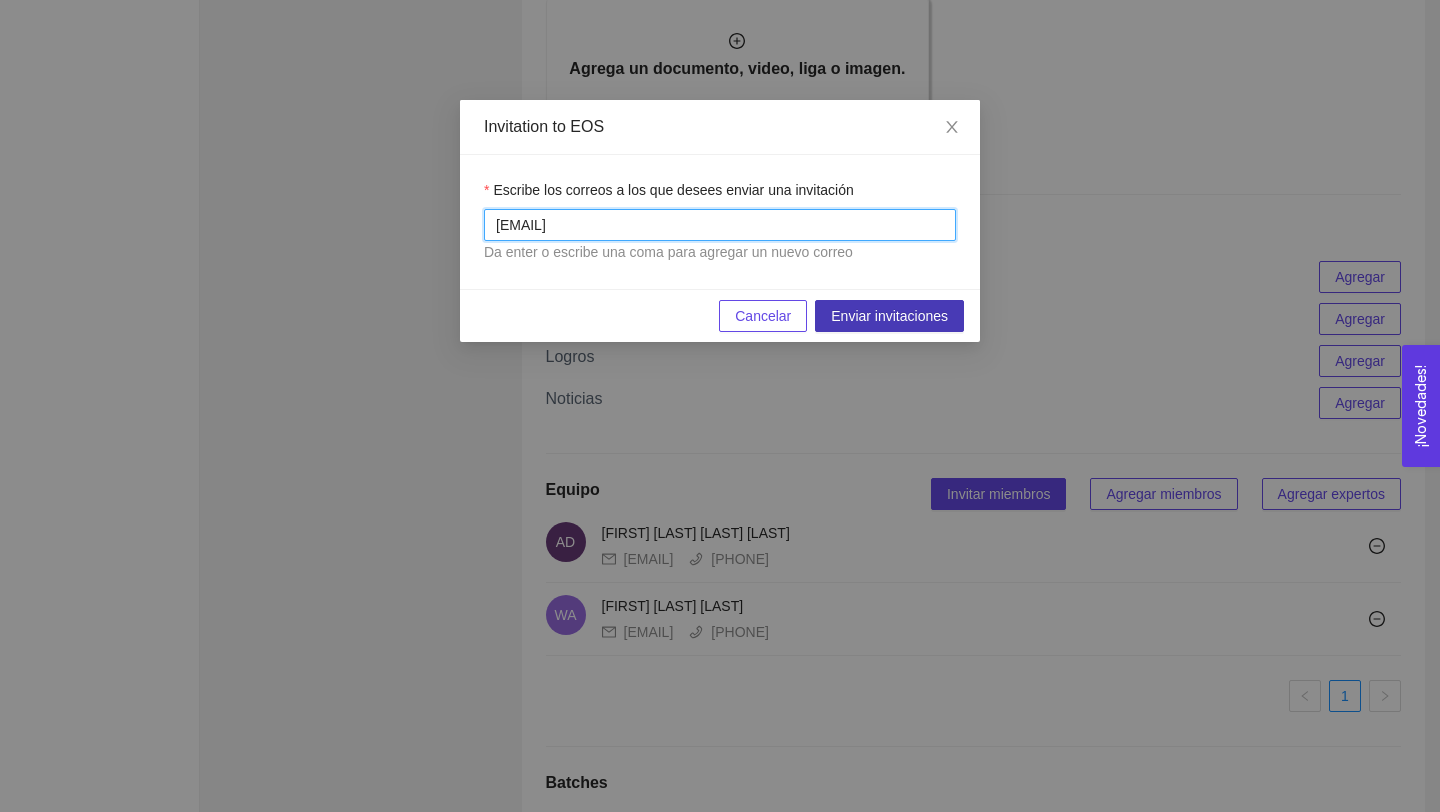 type 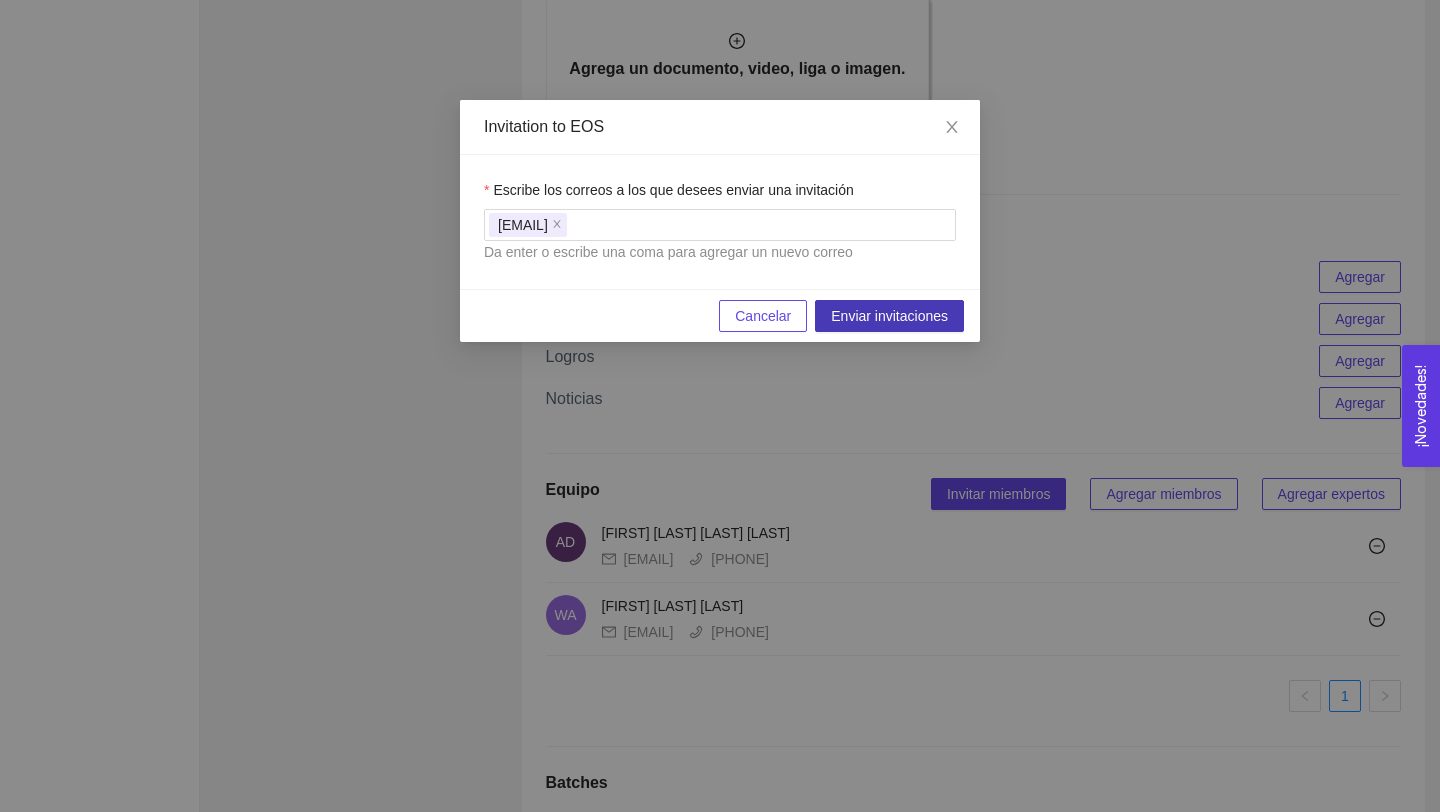 click on "Enviar invitaciones" at bounding box center (889, 316) 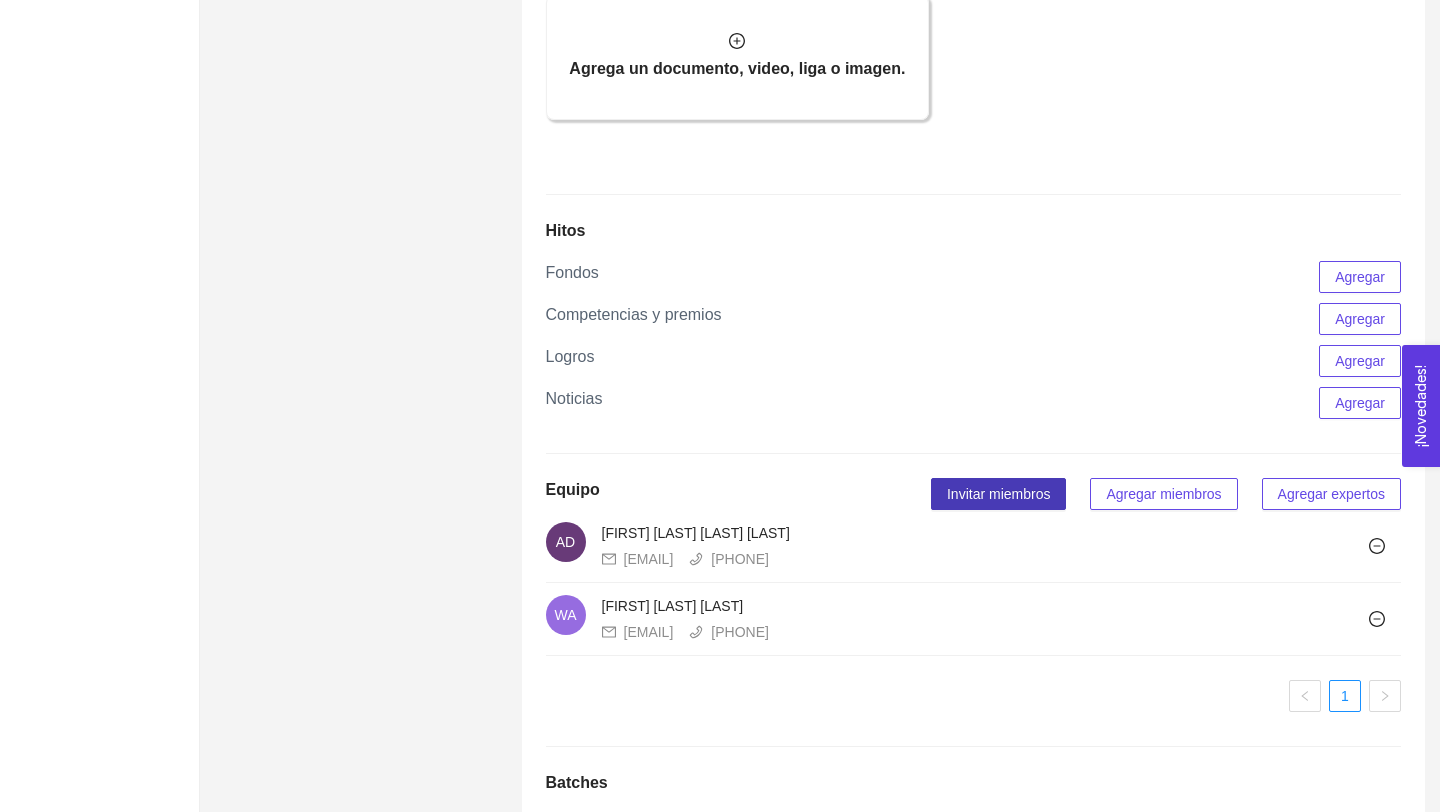scroll, scrollTop: 0, scrollLeft: 0, axis: both 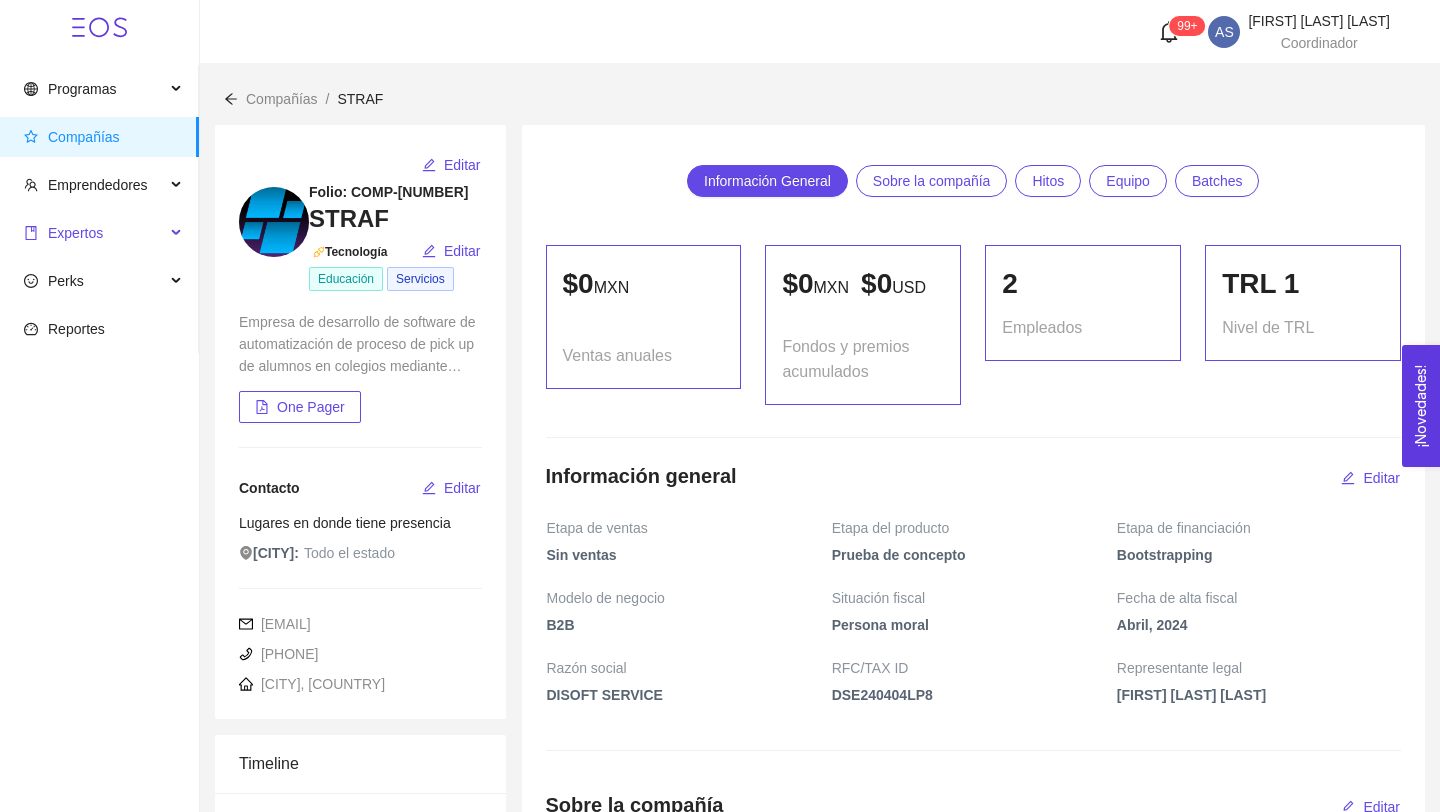 click on "Expertos" at bounding box center (94, 233) 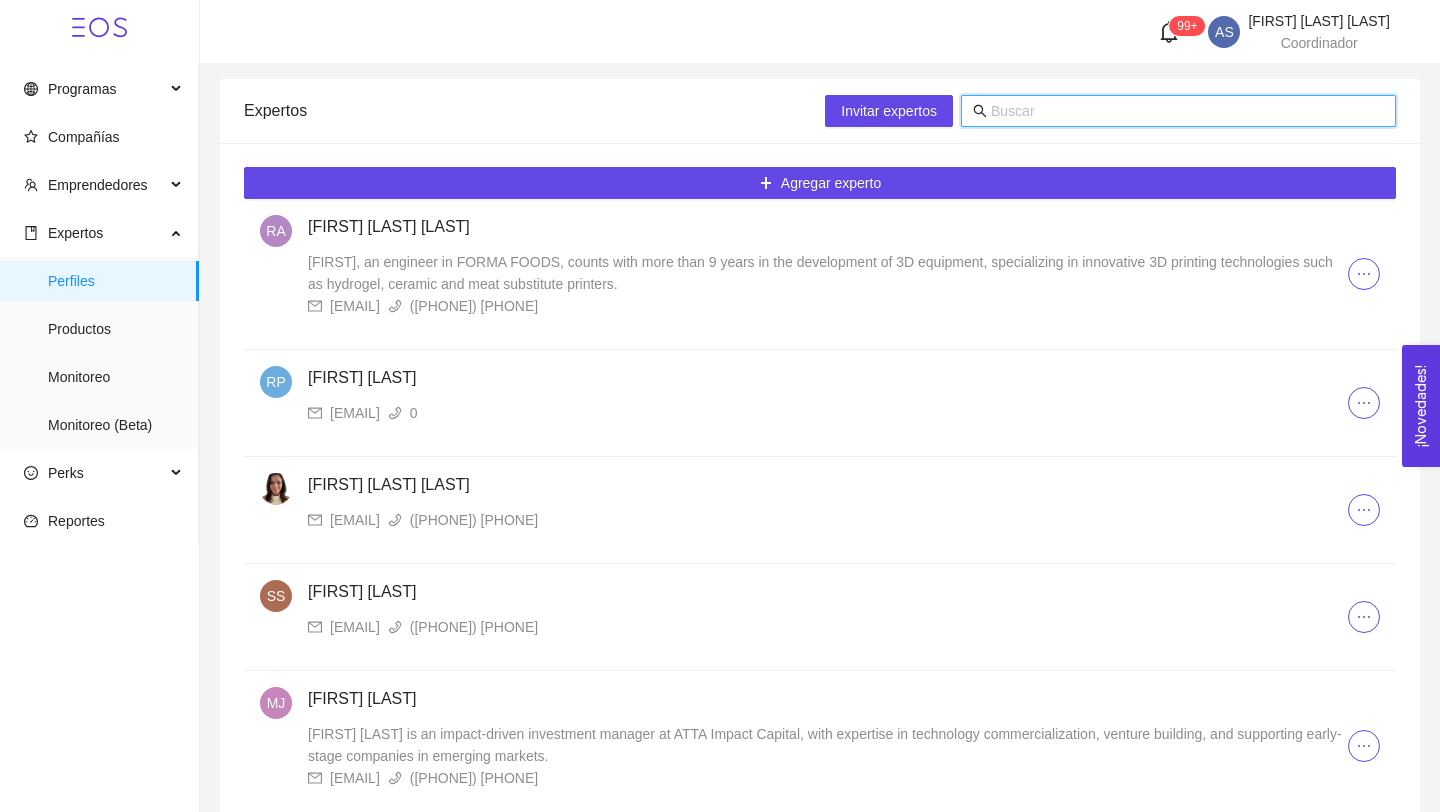 click at bounding box center (1187, 111) 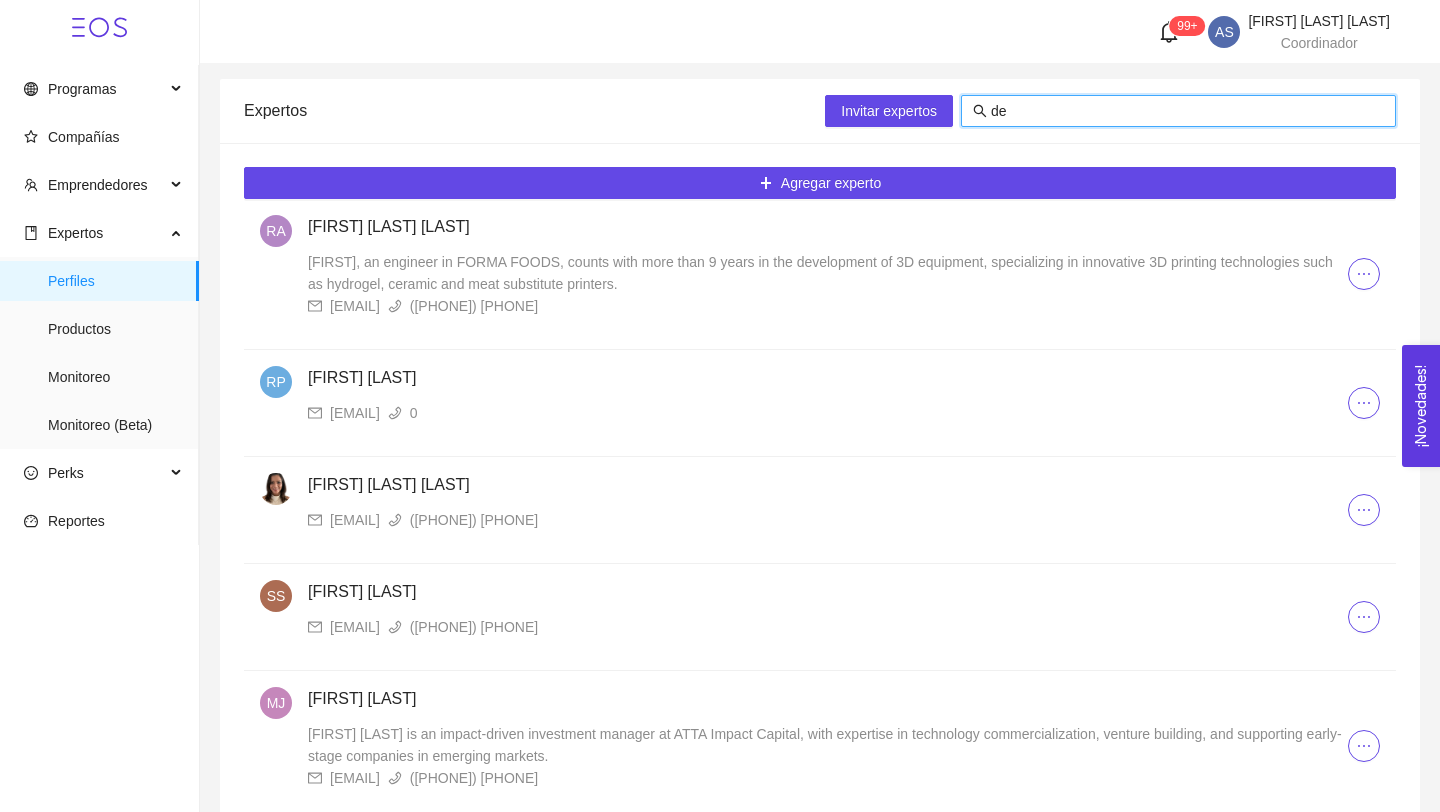 type on "d" 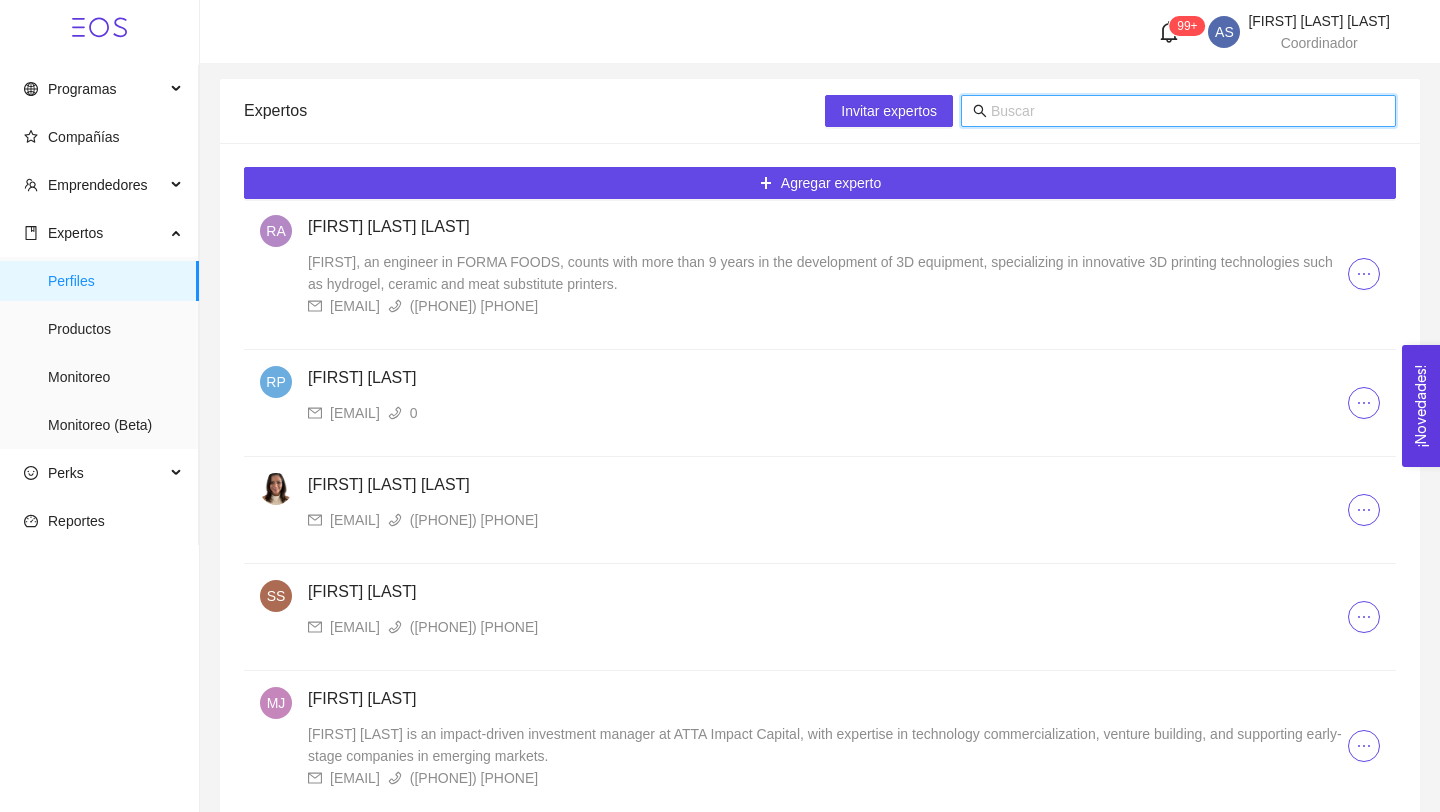 type on "i" 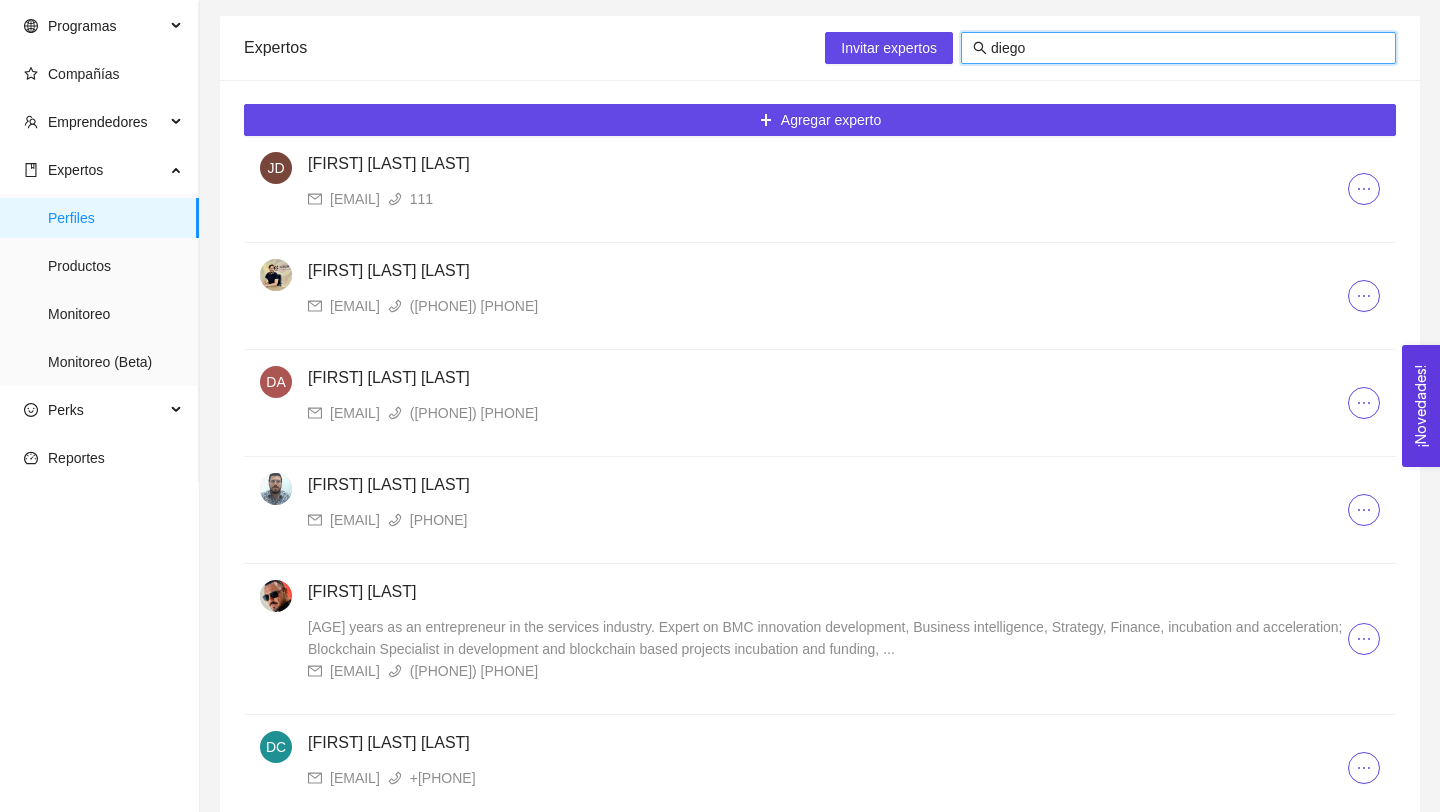 scroll, scrollTop: 0, scrollLeft: 0, axis: both 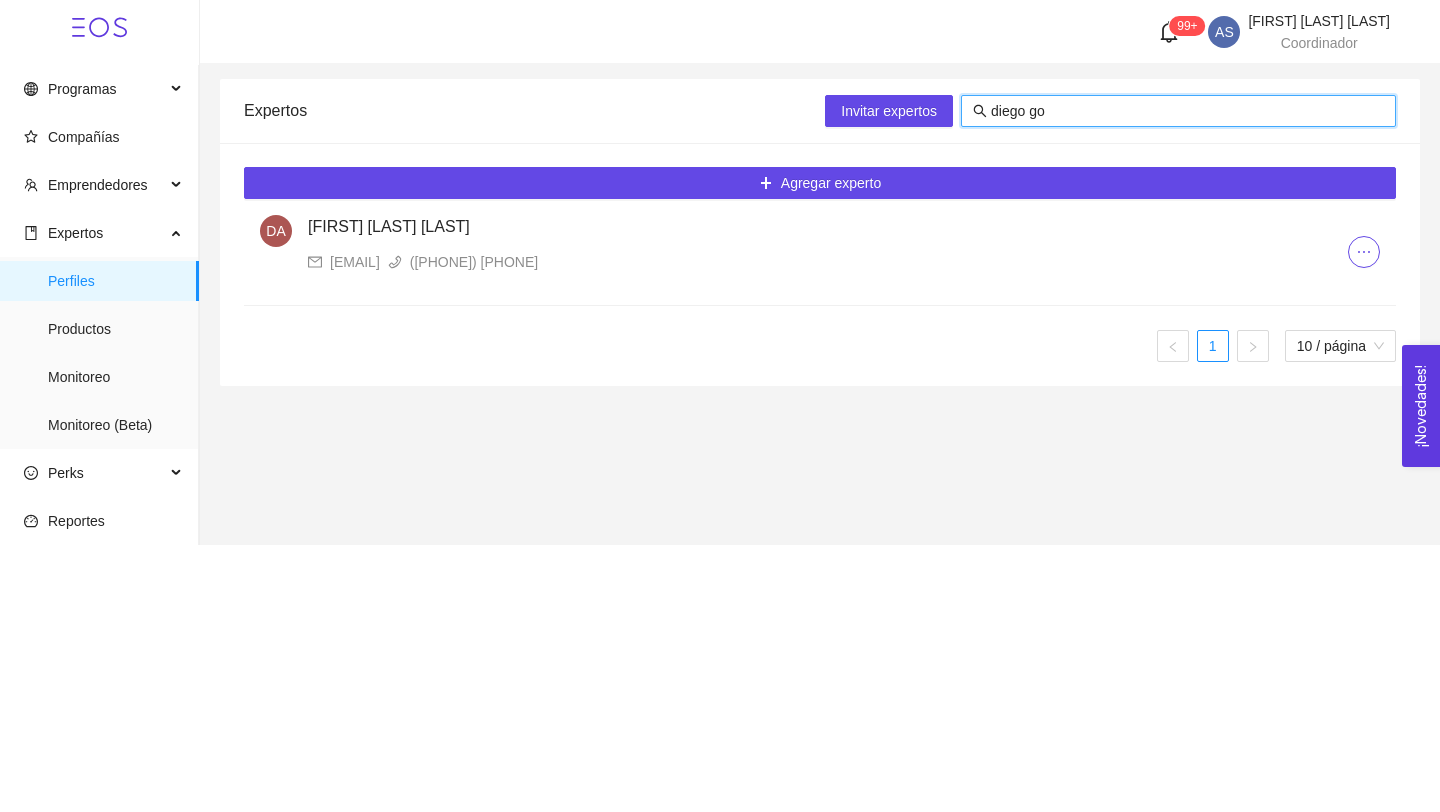 type on "diego go" 